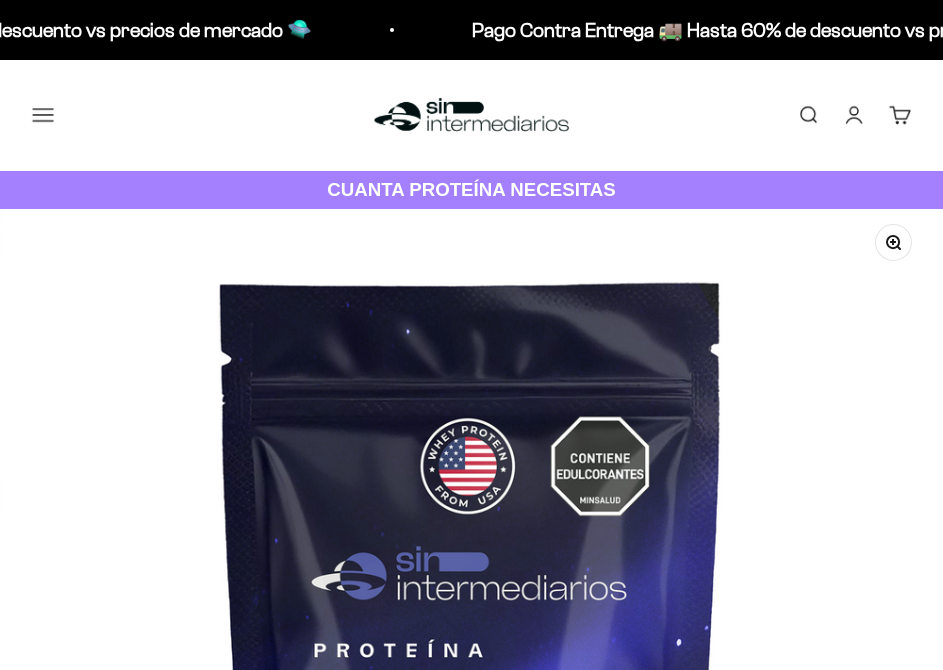 scroll, scrollTop: 0, scrollLeft: 0, axis: both 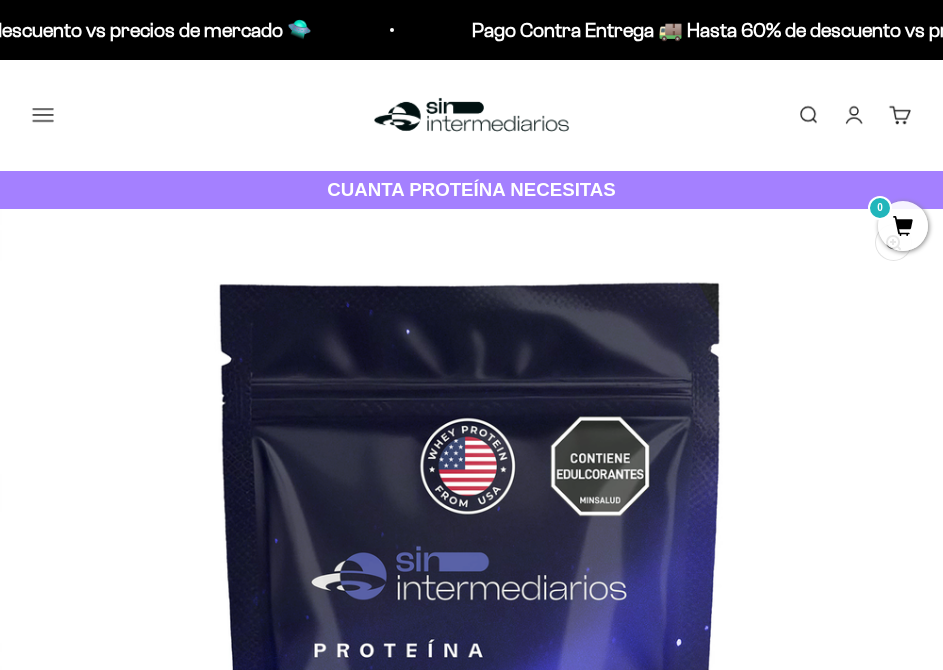 click on "Iniciar sesión" at bounding box center [854, 115] 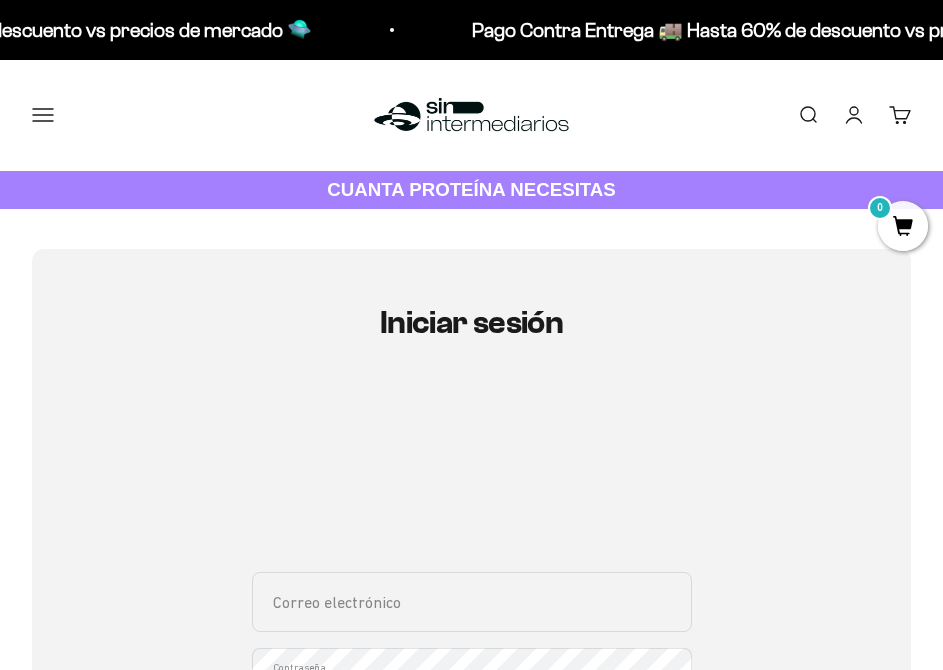 scroll, scrollTop: 200, scrollLeft: 0, axis: vertical 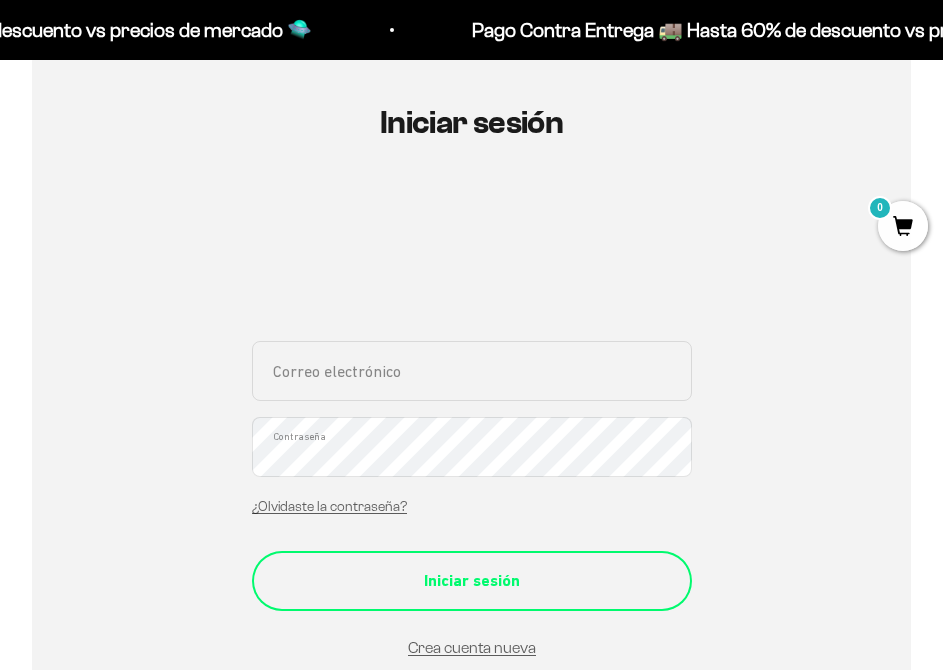 type on "kevincv114@gmail.com" 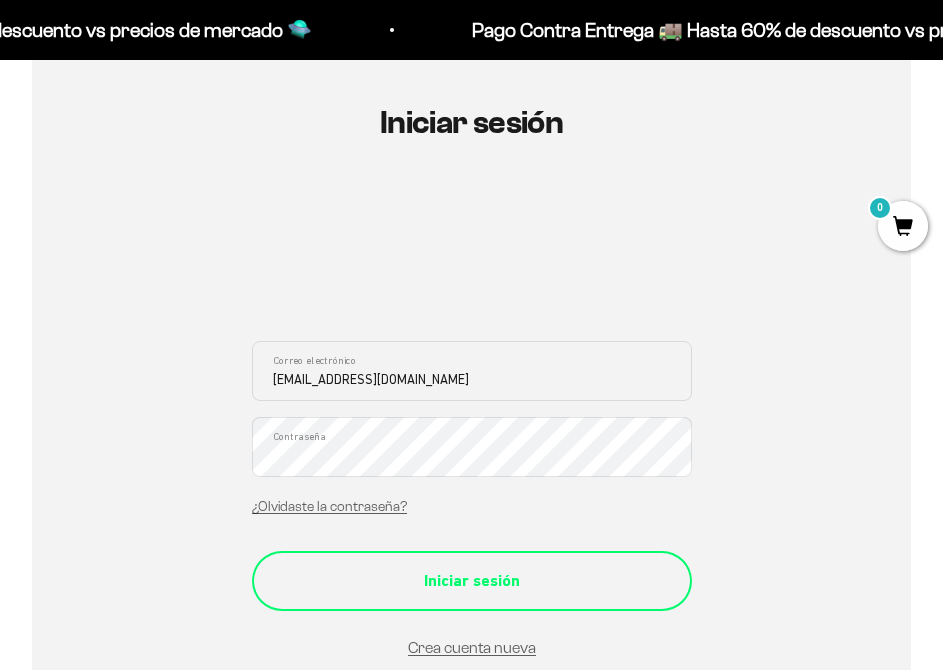 click on "Iniciar sesión" at bounding box center (472, 581) 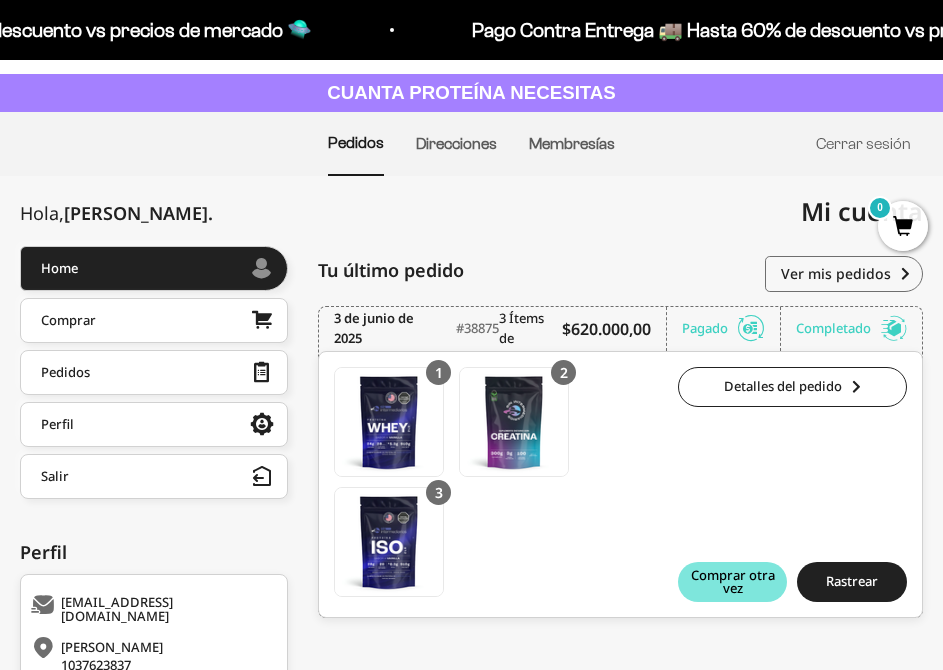 scroll, scrollTop: 0, scrollLeft: 0, axis: both 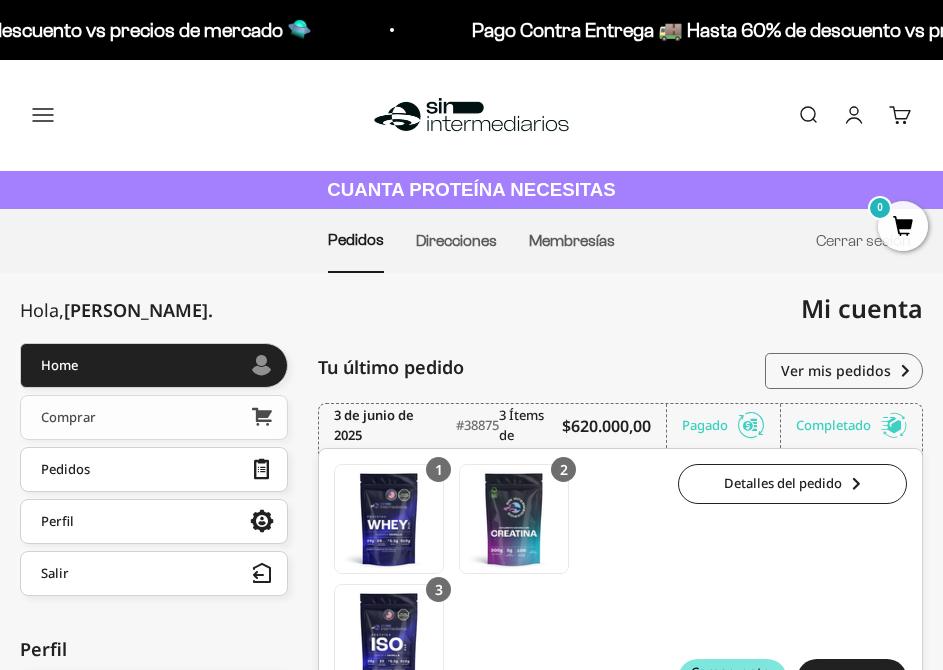 click on "Comprar" at bounding box center (154, 417) 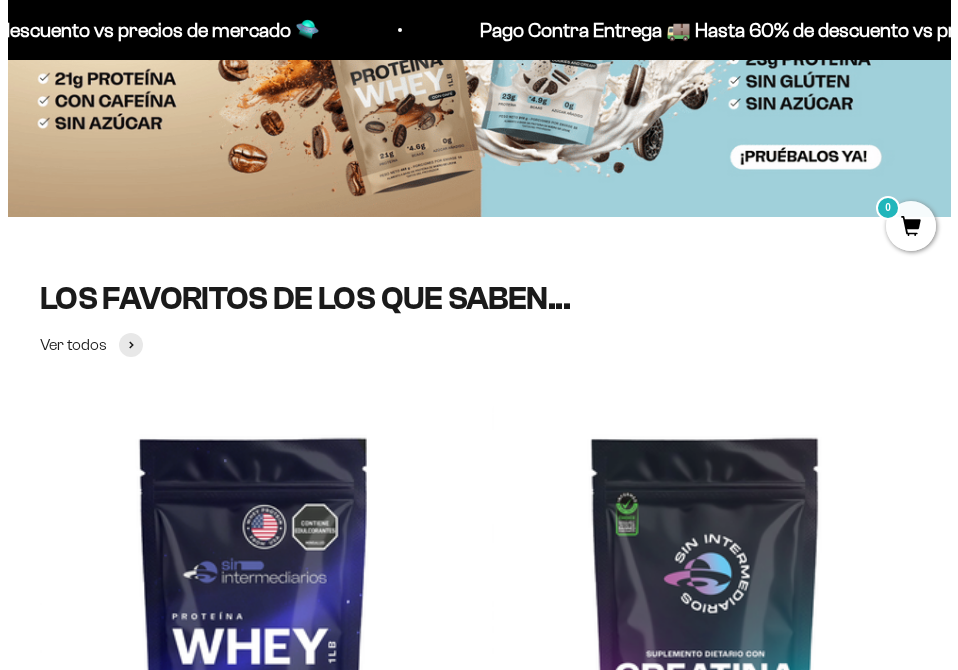 scroll, scrollTop: 0, scrollLeft: 0, axis: both 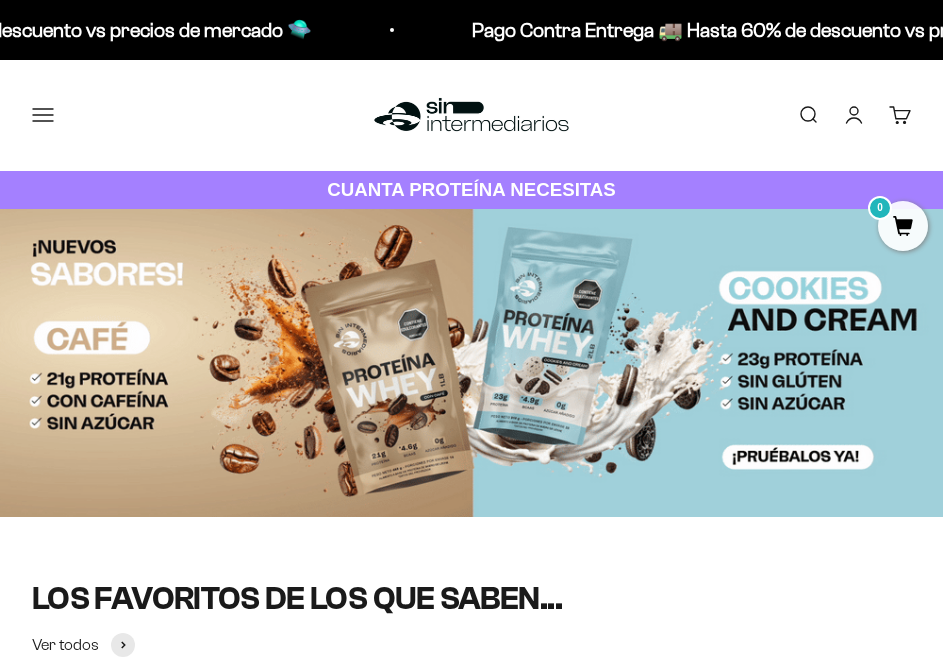 click on "Menú" at bounding box center (43, 115) 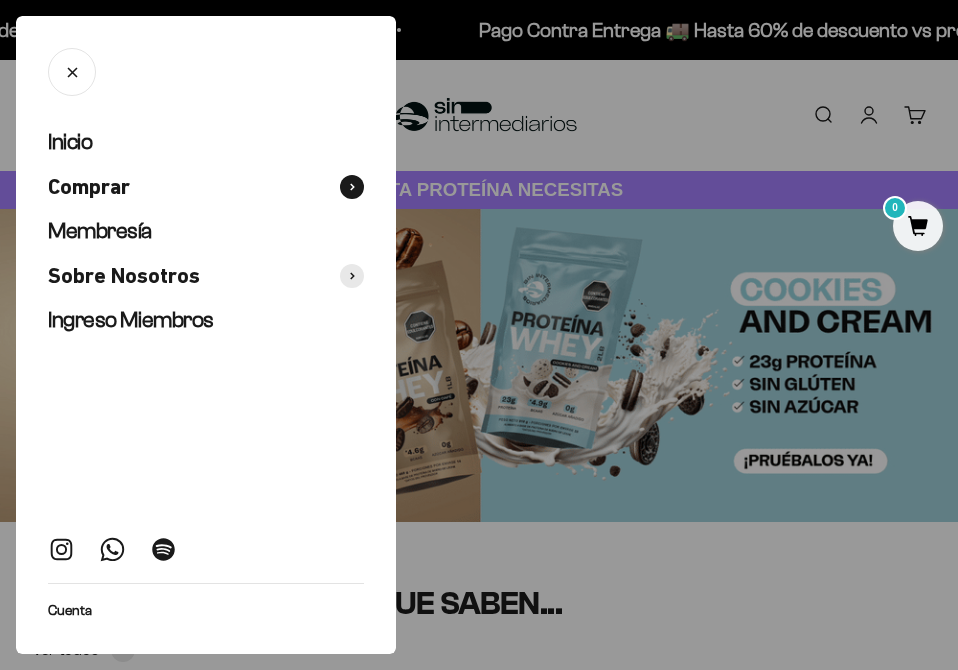 click on "Comprar" at bounding box center (89, 187) 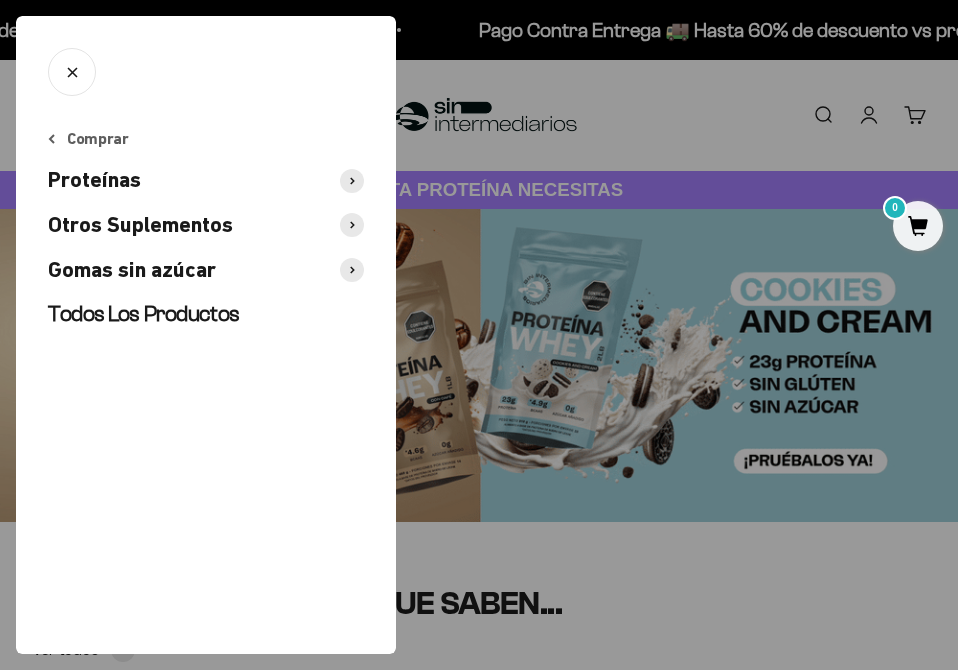 click on "Proteínas" at bounding box center (94, 180) 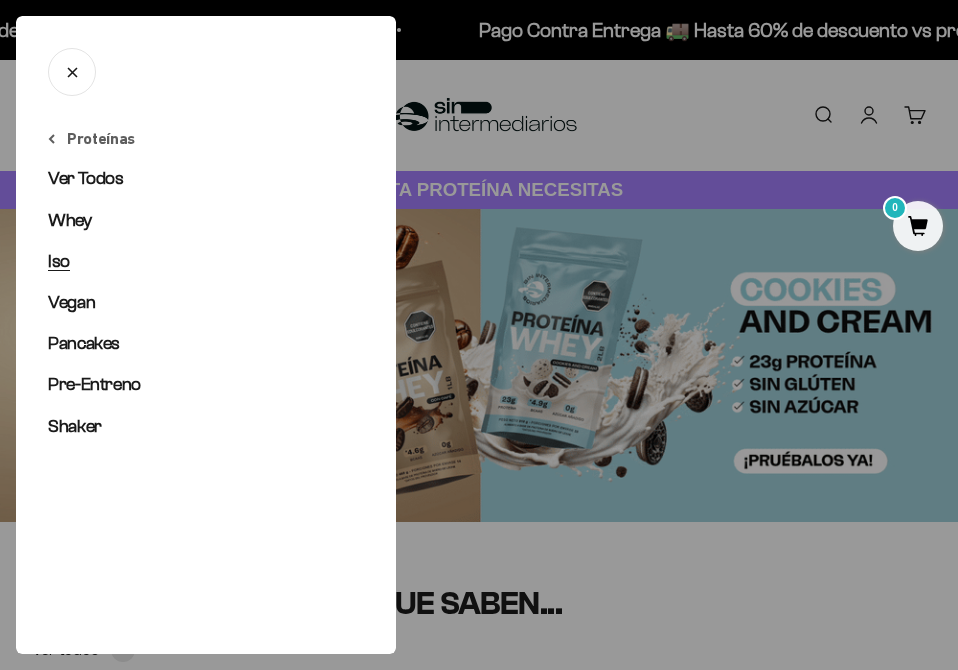 click on "Iso" at bounding box center (59, 261) 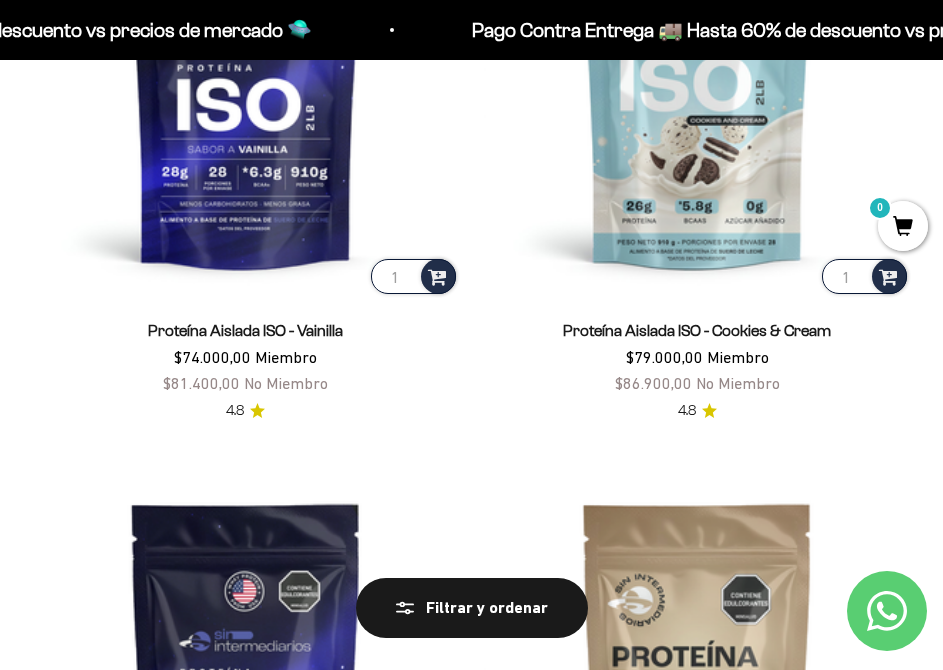 scroll, scrollTop: 400, scrollLeft: 0, axis: vertical 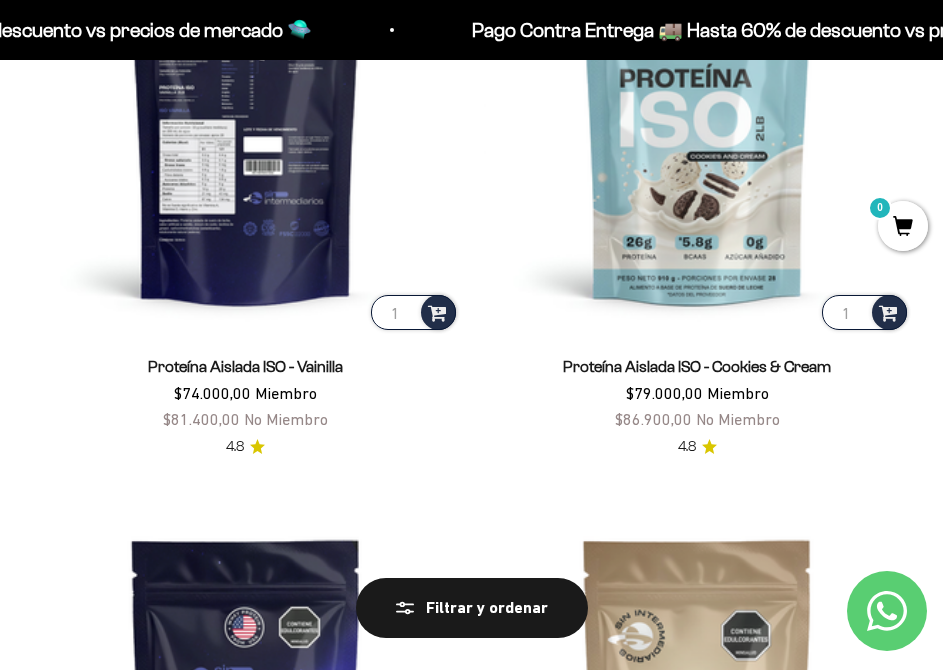 click at bounding box center [246, 121] 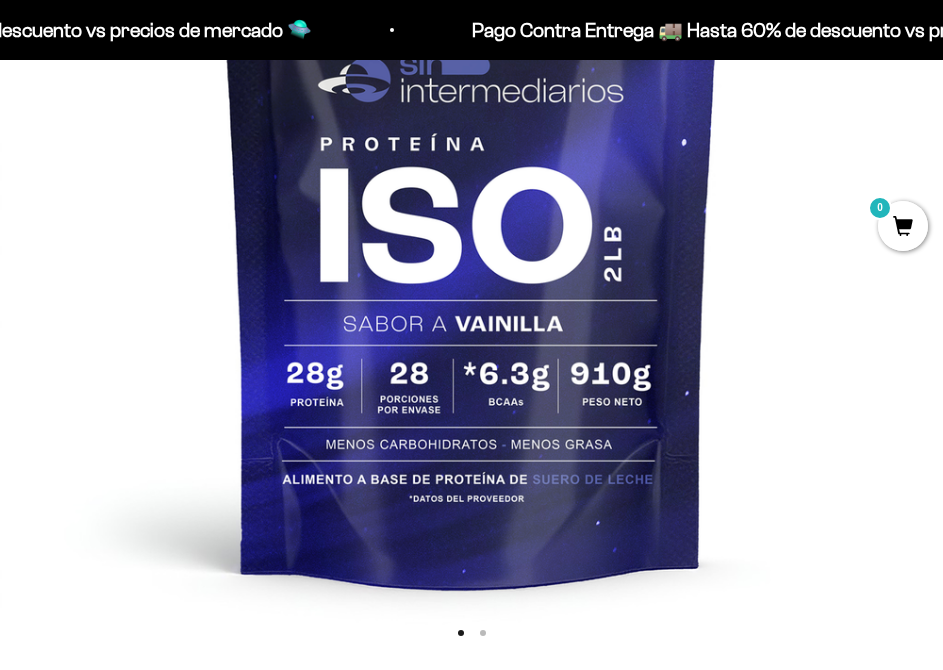 scroll, scrollTop: 676, scrollLeft: 0, axis: vertical 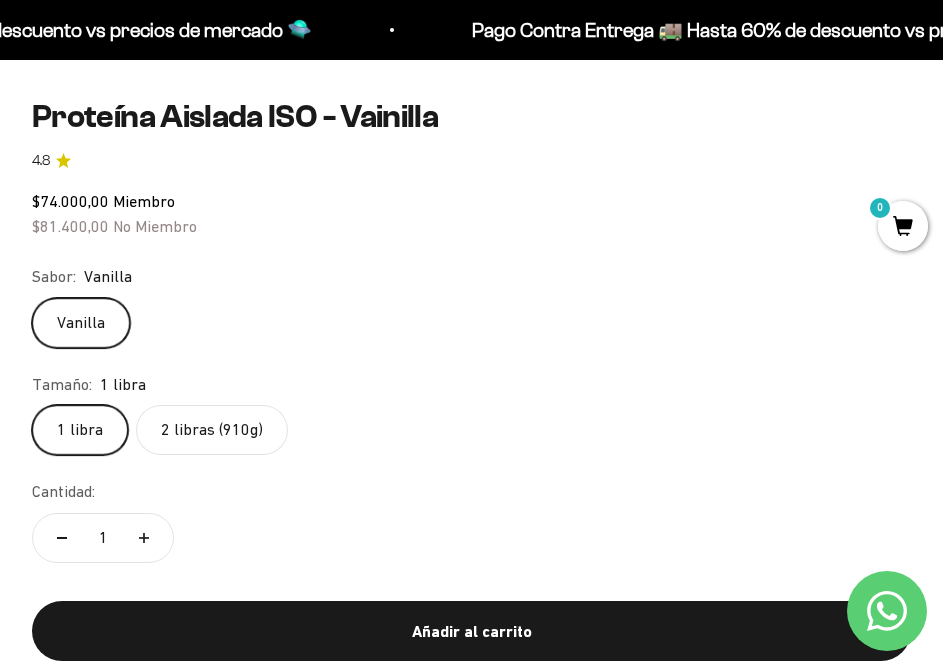 click on "2 libras (910g)" 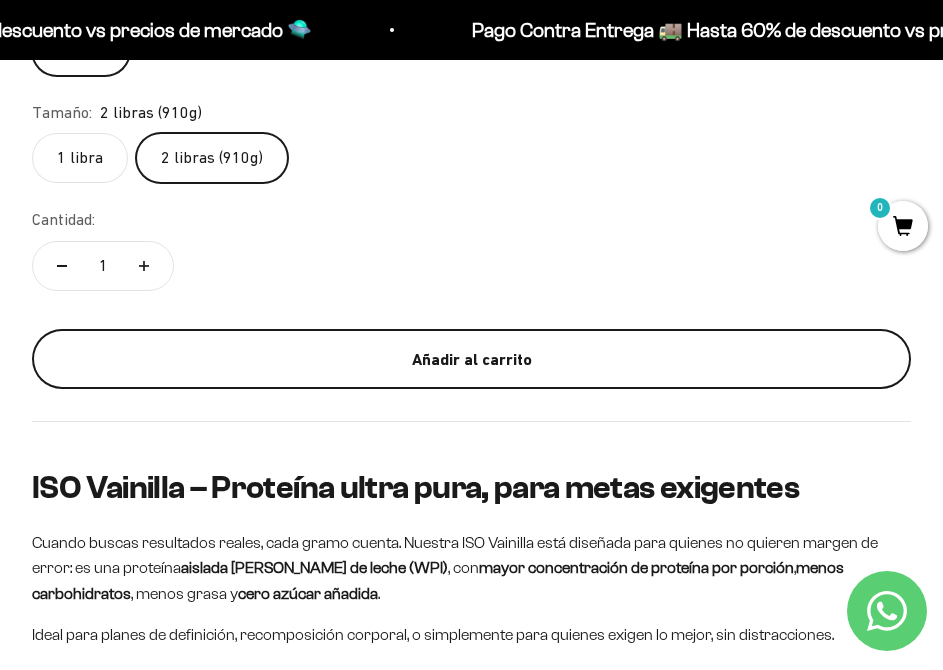 scroll, scrollTop: 1385, scrollLeft: 0, axis: vertical 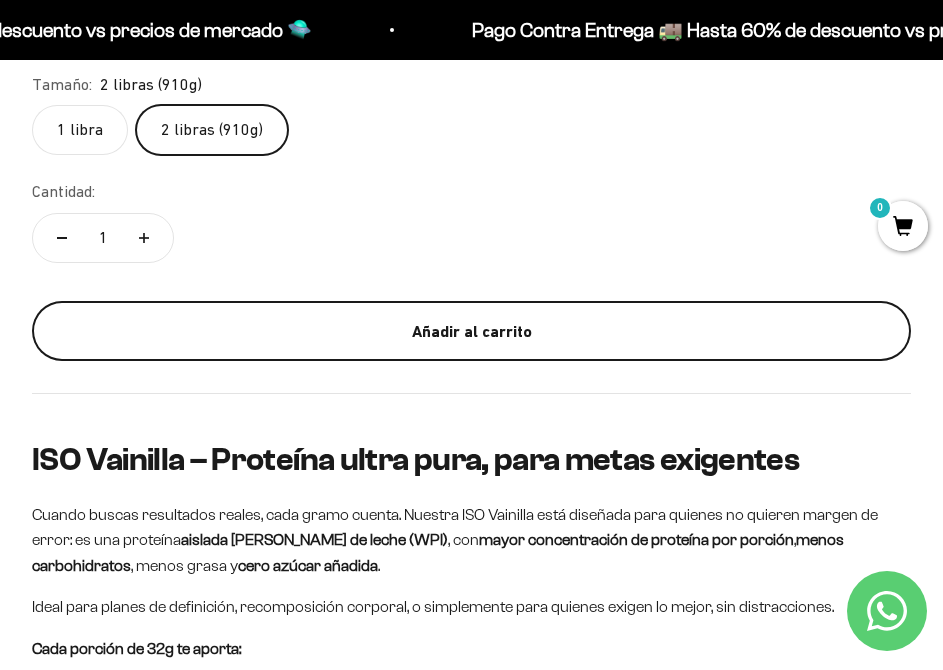 click on "Añadir al carrito" at bounding box center [471, 332] 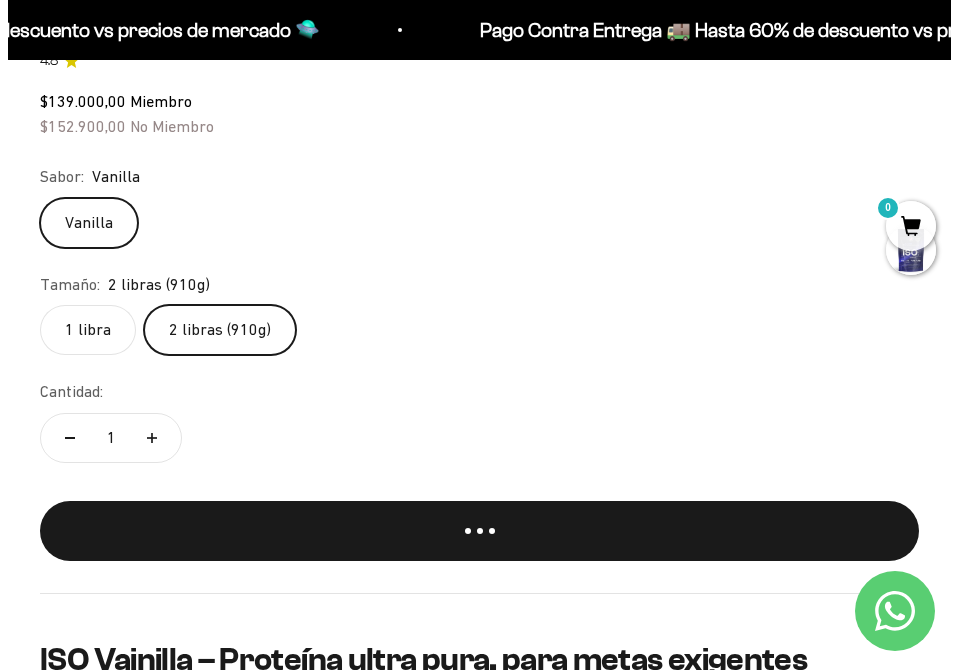 scroll, scrollTop: 1200, scrollLeft: 0, axis: vertical 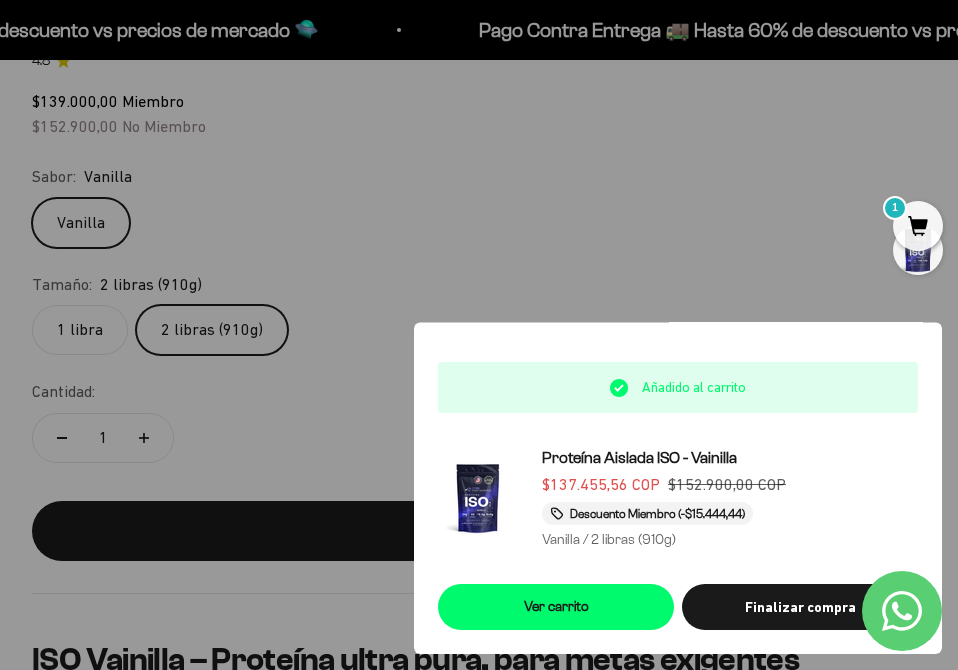 click at bounding box center (479, 335) 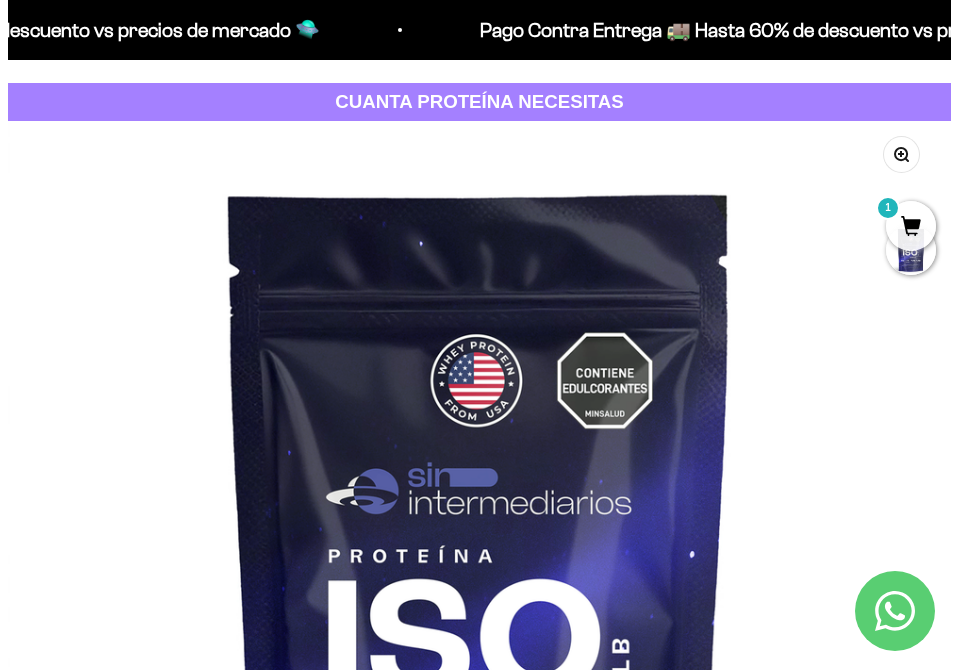 scroll, scrollTop: 0, scrollLeft: 0, axis: both 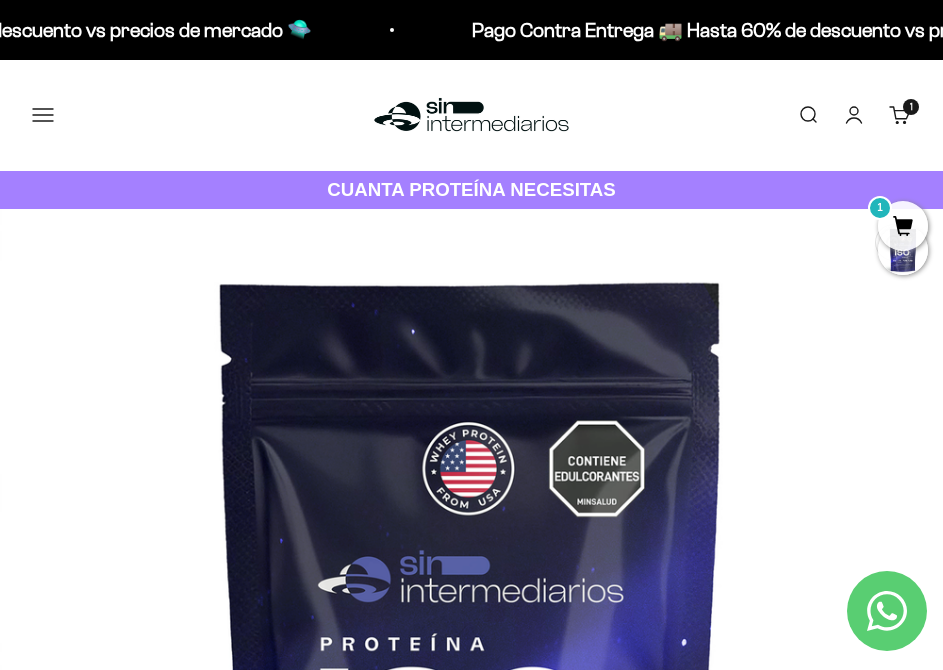 click on "Menú" at bounding box center (43, 115) 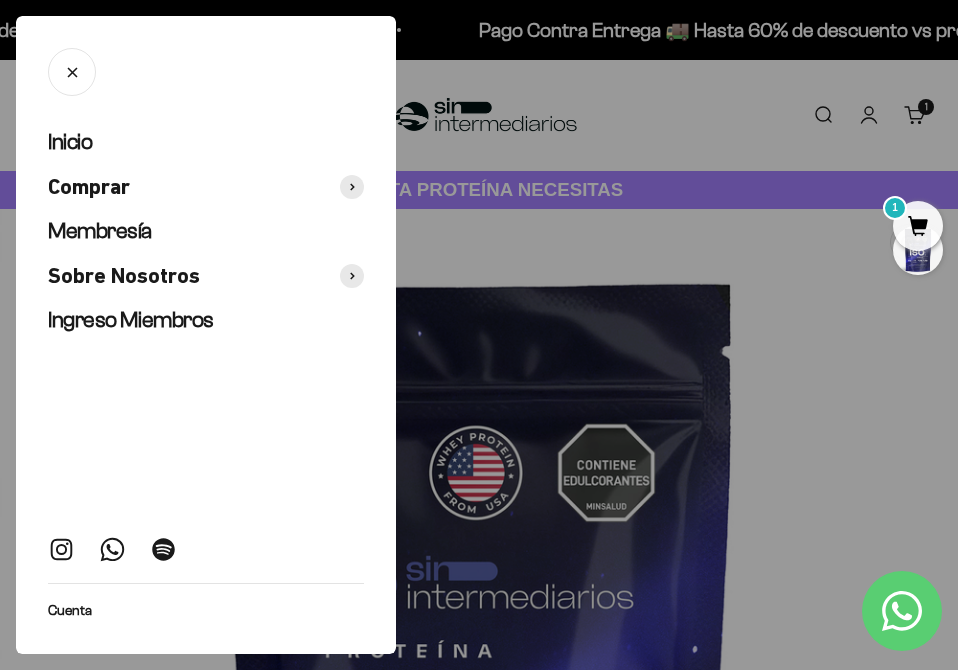 click at bounding box center [479, 335] 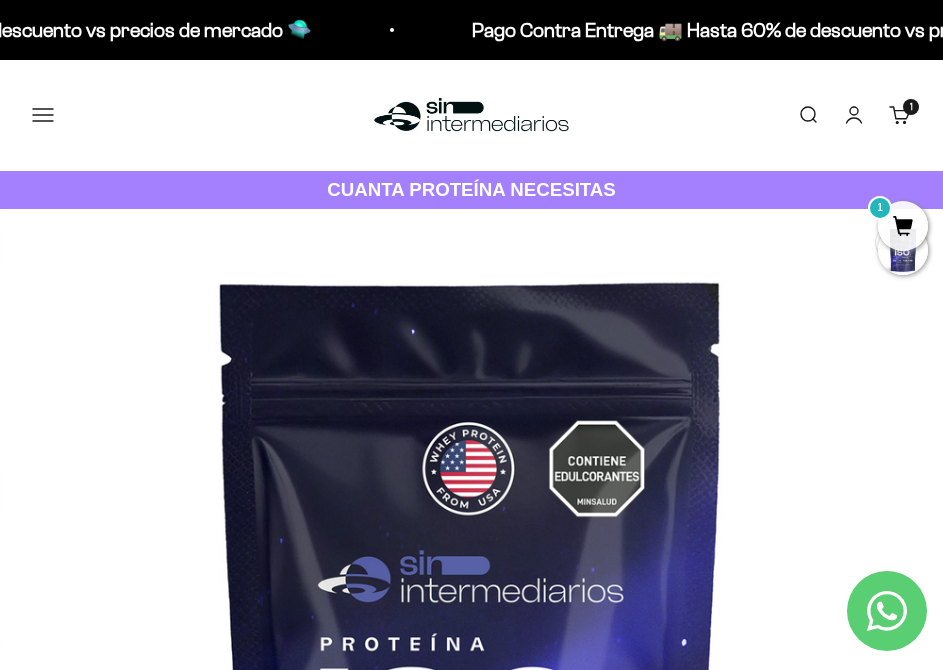 click on "Menú" at bounding box center [43, 115] 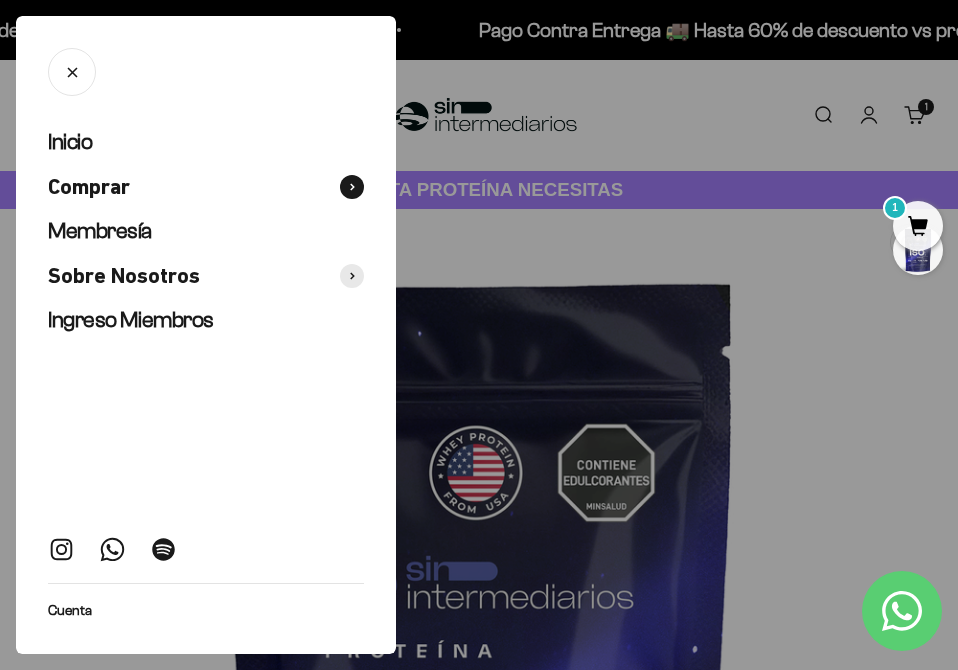 click on "Comprar" at bounding box center (89, 187) 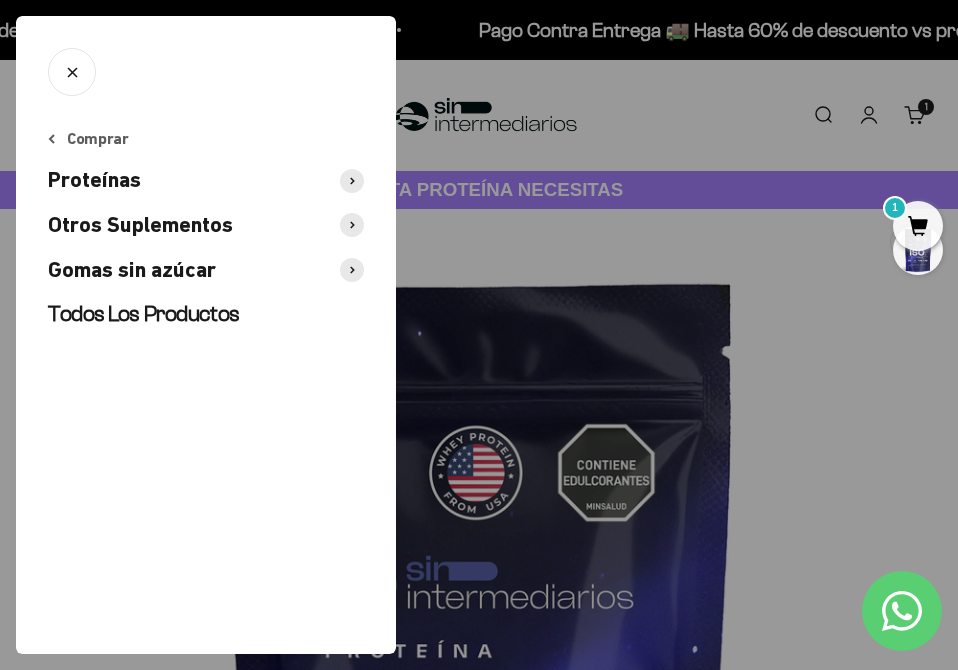 click on "Proteínas" at bounding box center [206, 180] 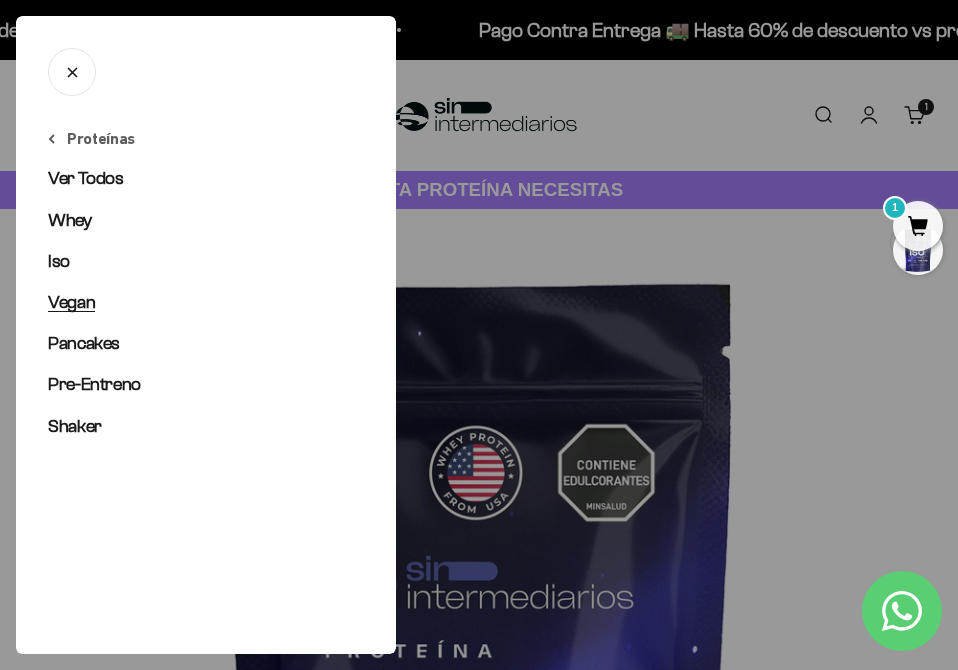 click on "Vegan" at bounding box center [71, 302] 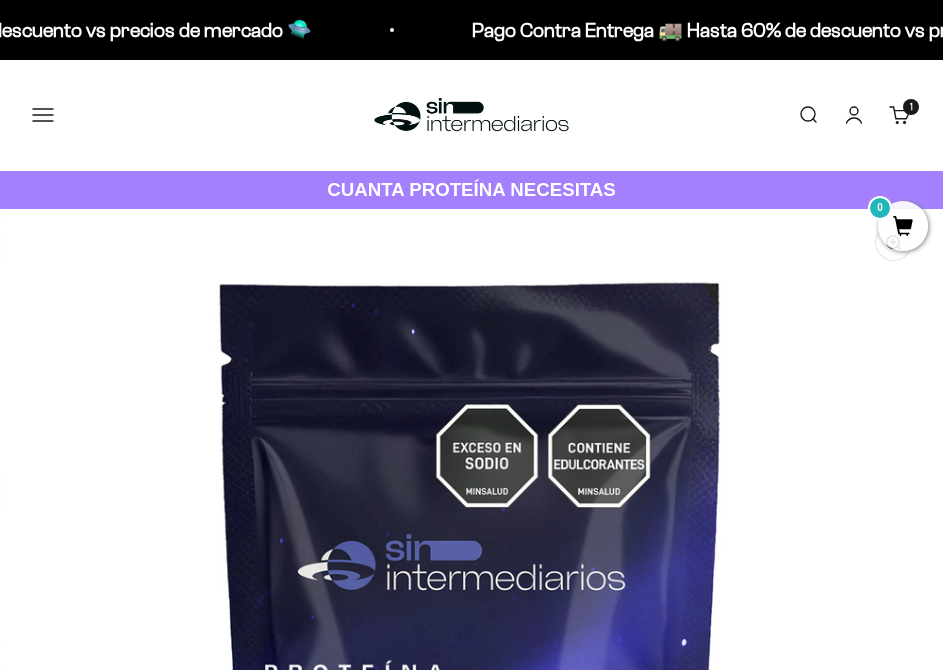 scroll, scrollTop: 800, scrollLeft: 0, axis: vertical 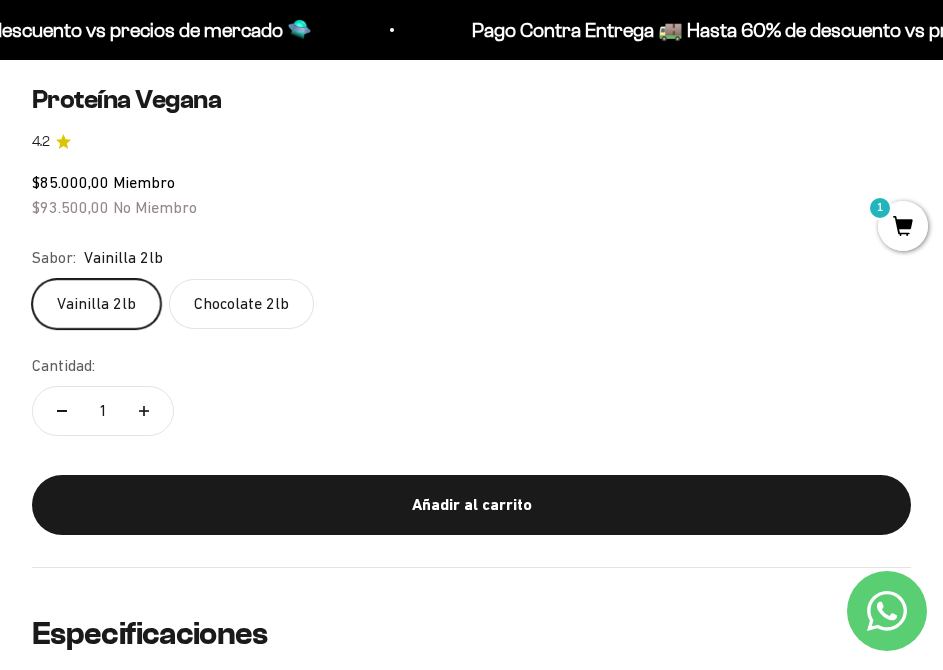 click 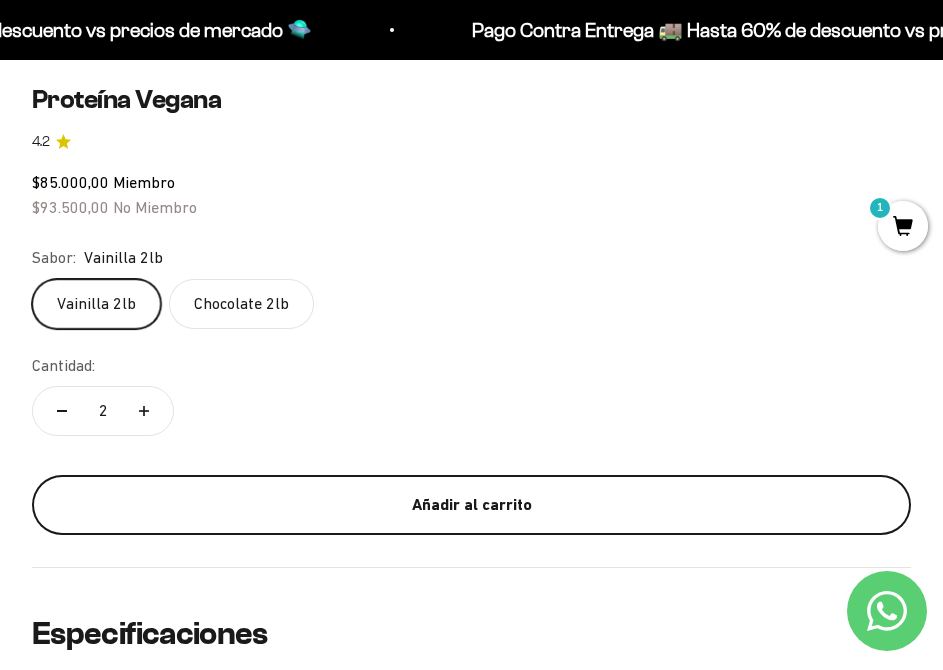 click on "Añadir al carrito" at bounding box center (471, 505) 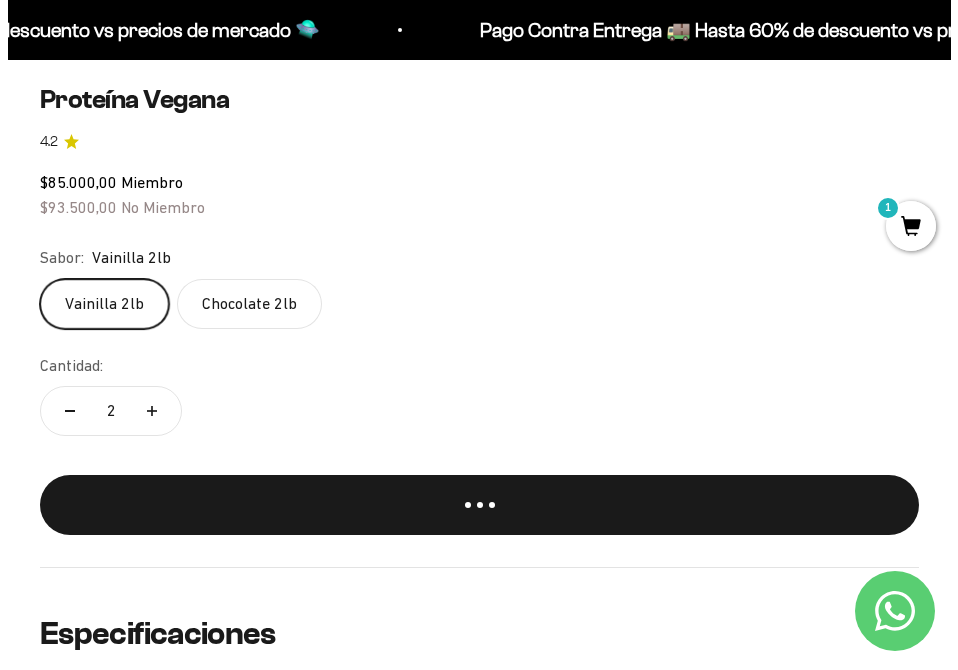 scroll, scrollTop: 1115, scrollLeft: 0, axis: vertical 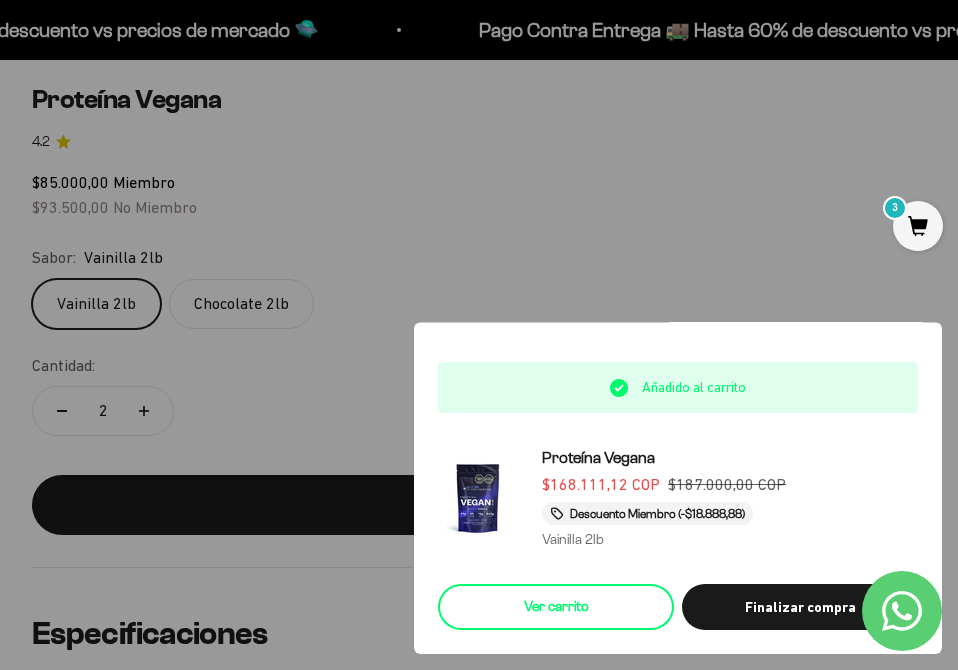 click on "Ver carrito" at bounding box center [556, 607] 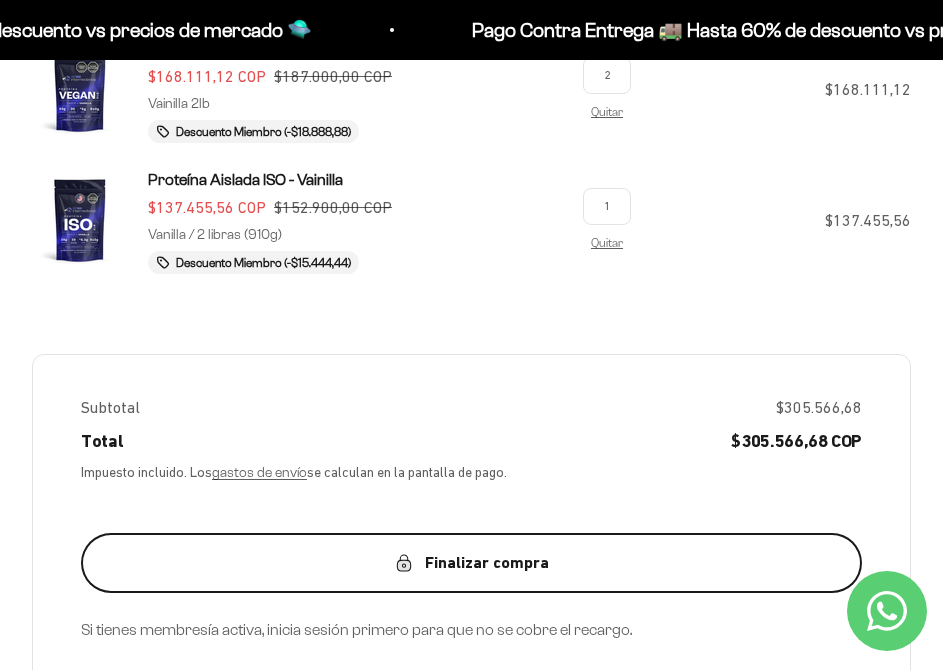 scroll, scrollTop: 500, scrollLeft: 0, axis: vertical 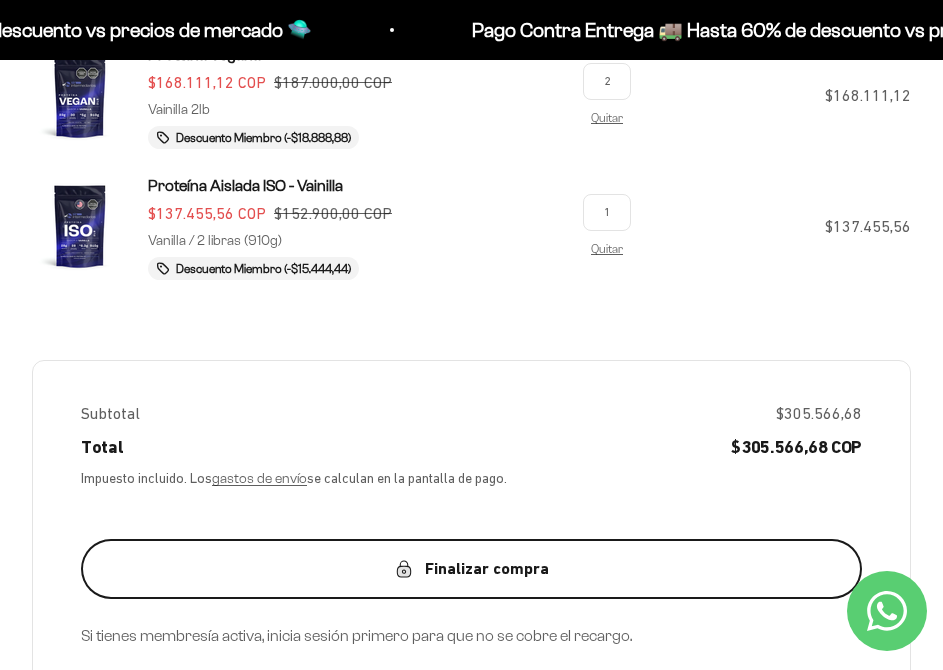 click on "Finalizar compra" at bounding box center (471, 569) 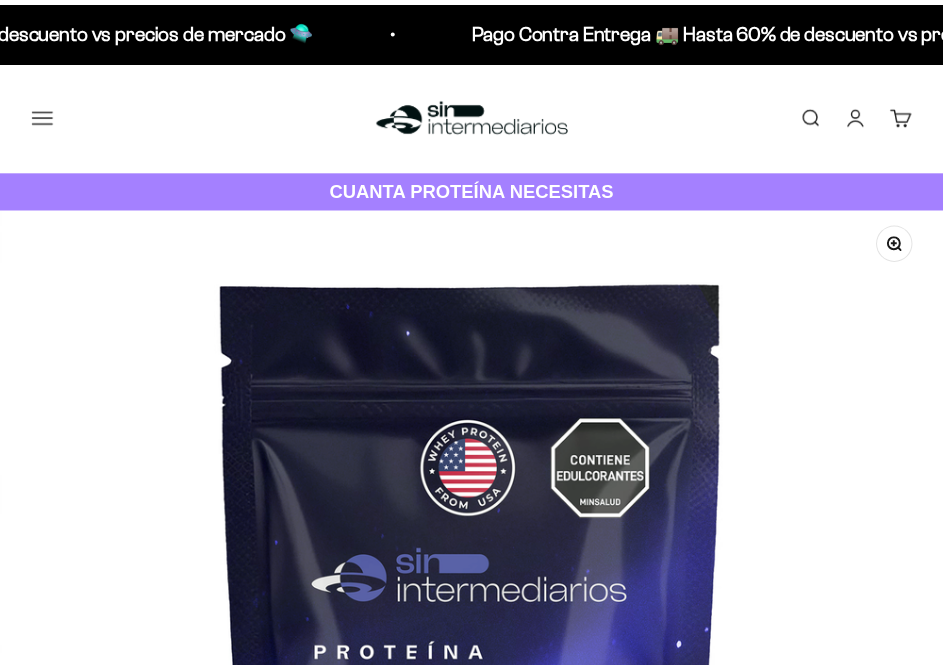 scroll, scrollTop: 0, scrollLeft: 0, axis: both 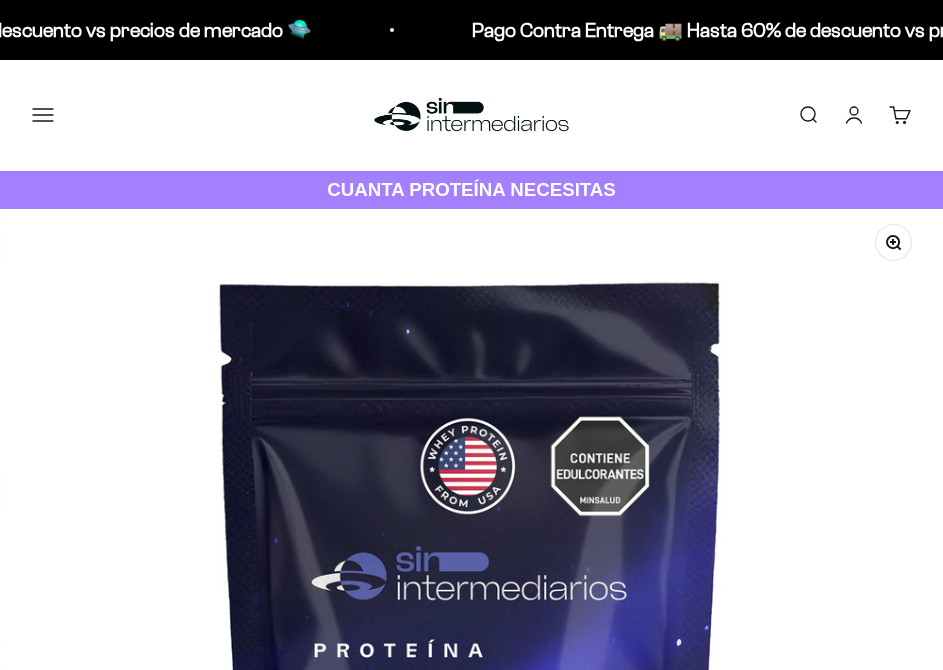 click on "Menú
[GEOGRAPHIC_DATA]
Inicio
Comprar
Proteínas
Ver Todos
Whey
Iso Vegan Pancakes Pre-Entreno Shaker" at bounding box center (188, 115) 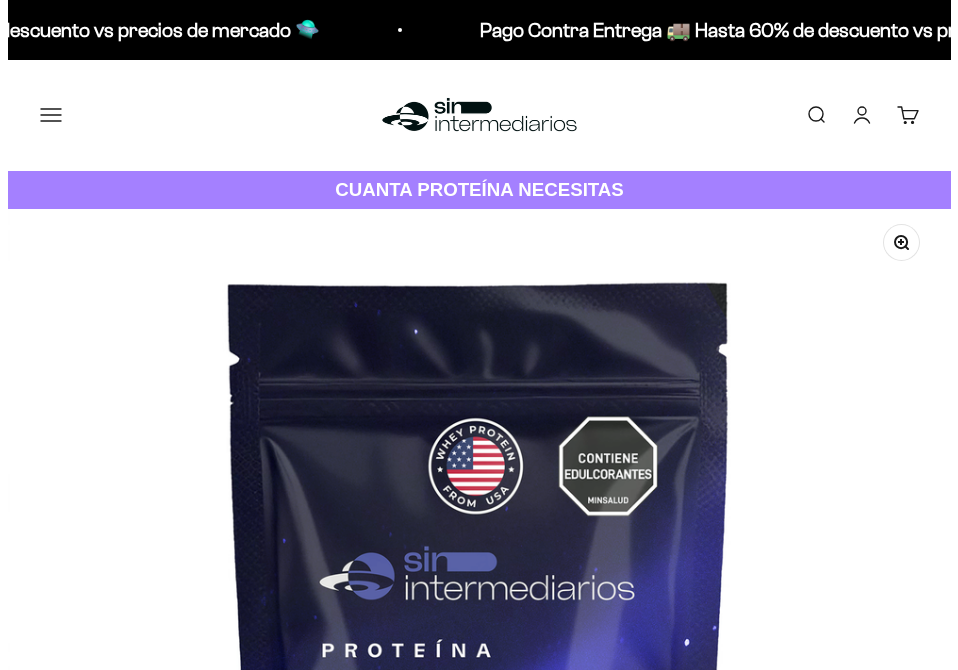 scroll, scrollTop: 0, scrollLeft: 0, axis: both 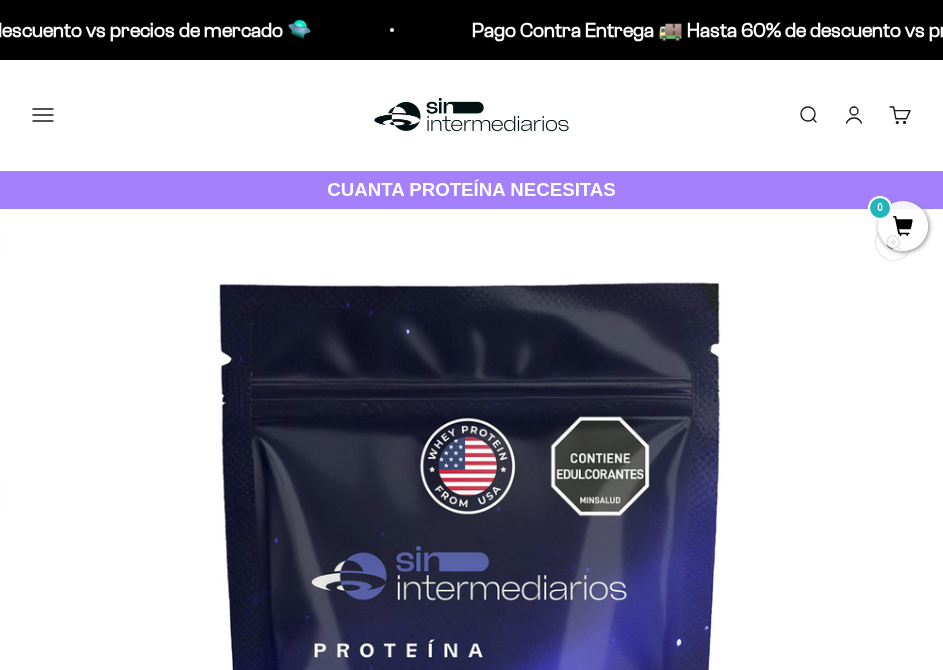 click on "Menú" at bounding box center (43, 115) 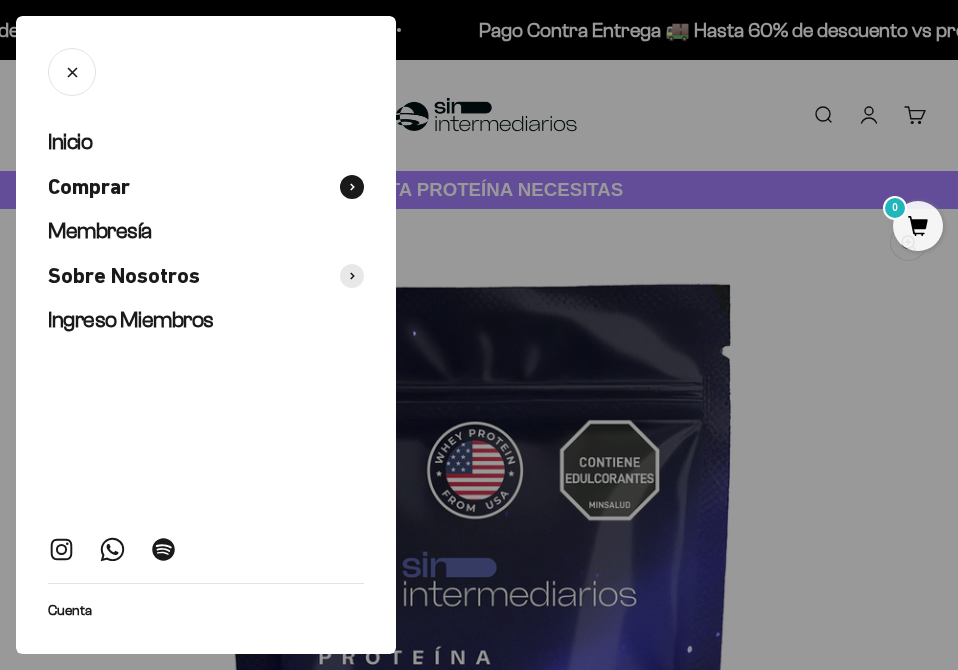 click on "Comprar" at bounding box center (206, 187) 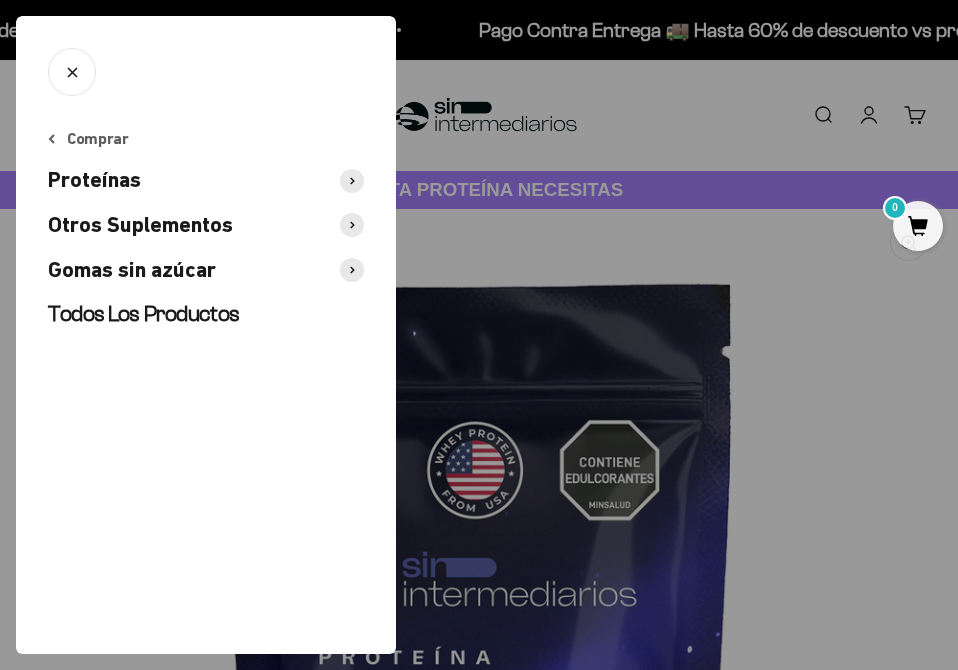 click on "Proteínas" at bounding box center [94, 180] 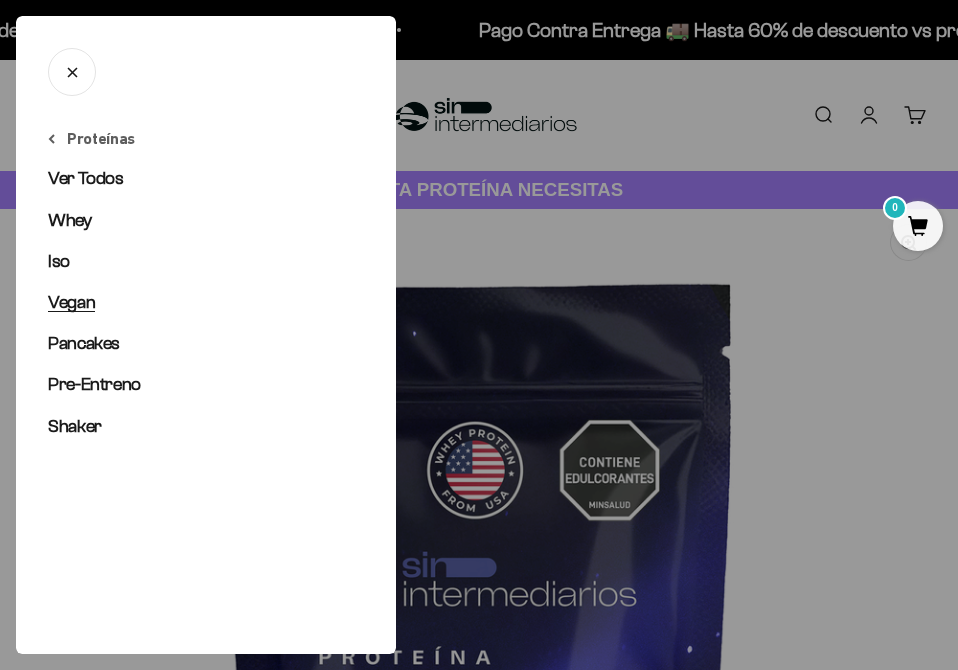 click on "Vegan" at bounding box center [71, 302] 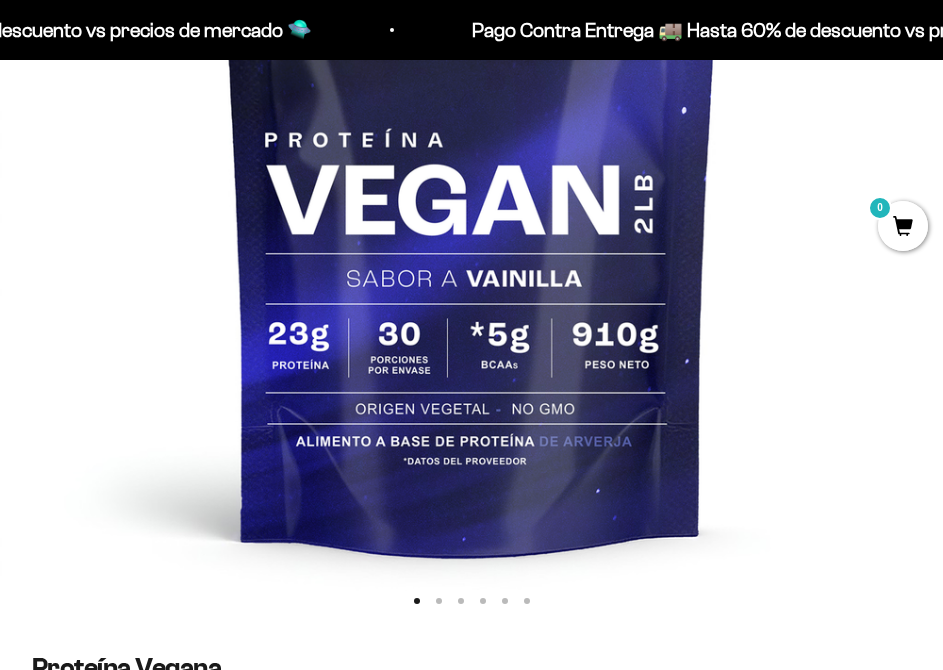 scroll, scrollTop: 600, scrollLeft: 0, axis: vertical 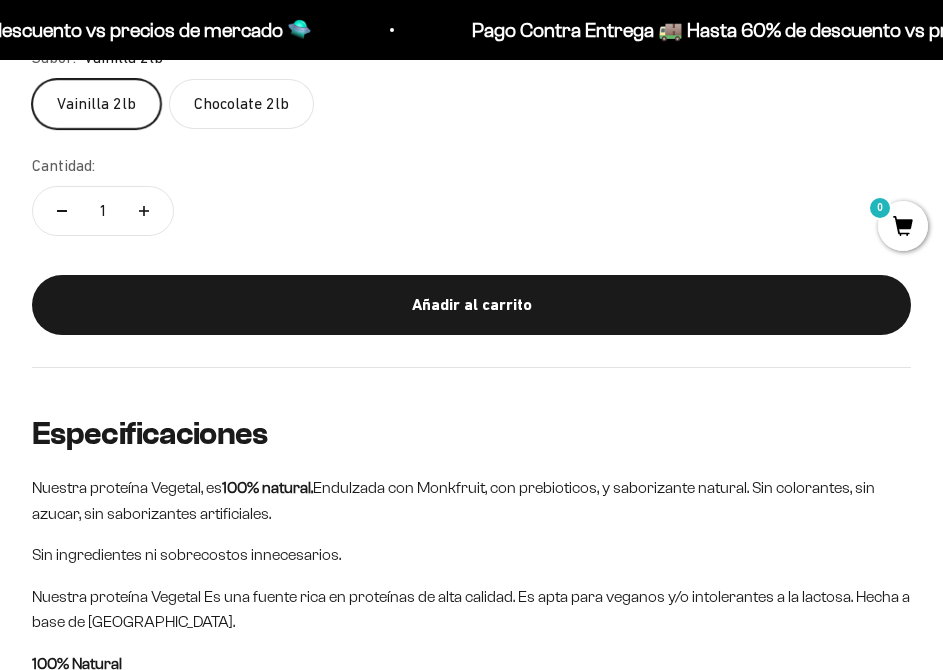 click on "0" at bounding box center (903, 226) 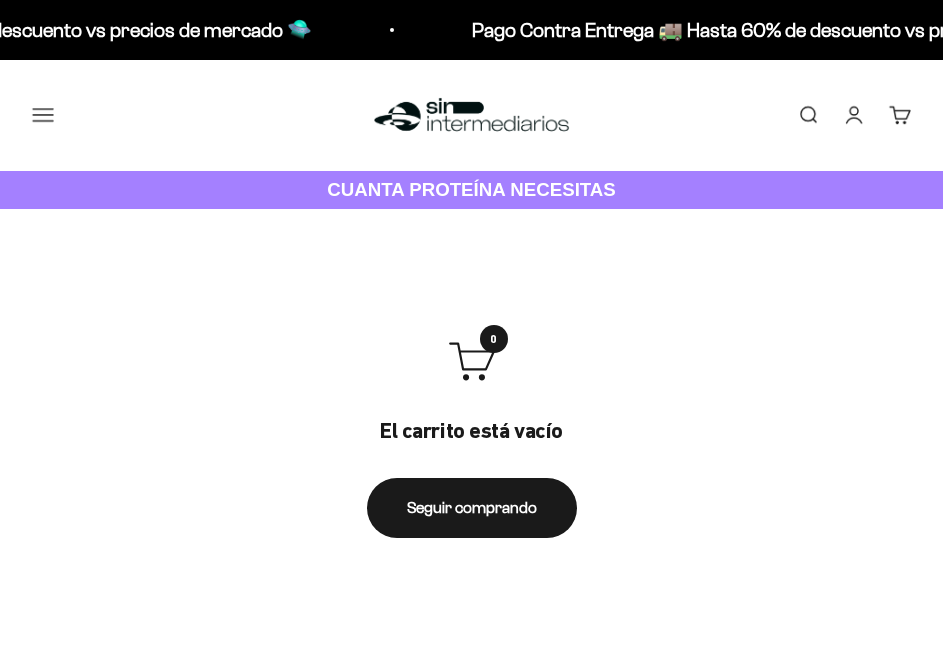 scroll, scrollTop: 0, scrollLeft: 0, axis: both 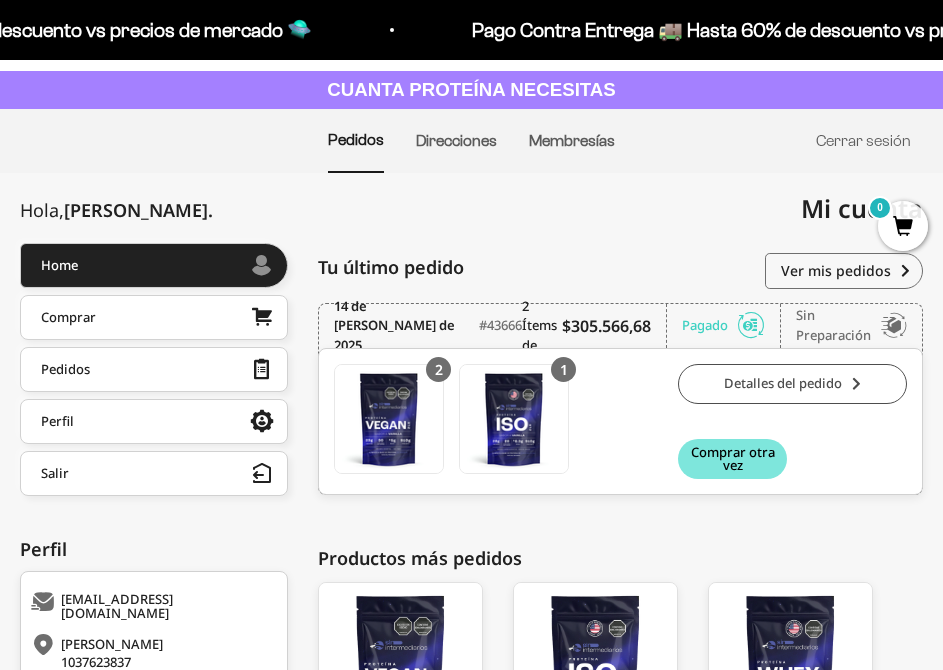 click on "Detalles del pedido" at bounding box center [792, 384] 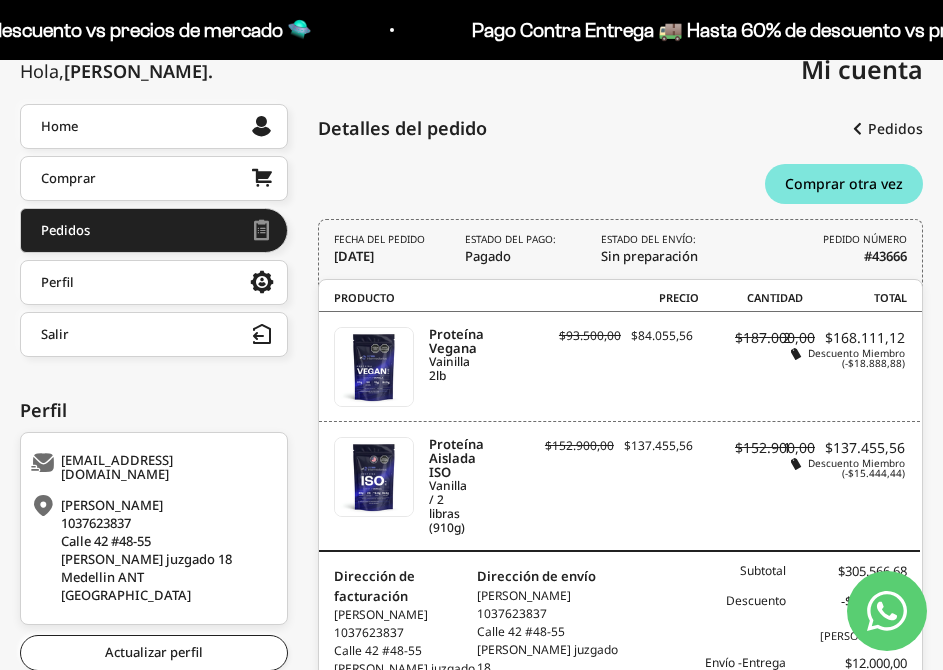 scroll, scrollTop: 52, scrollLeft: 0, axis: vertical 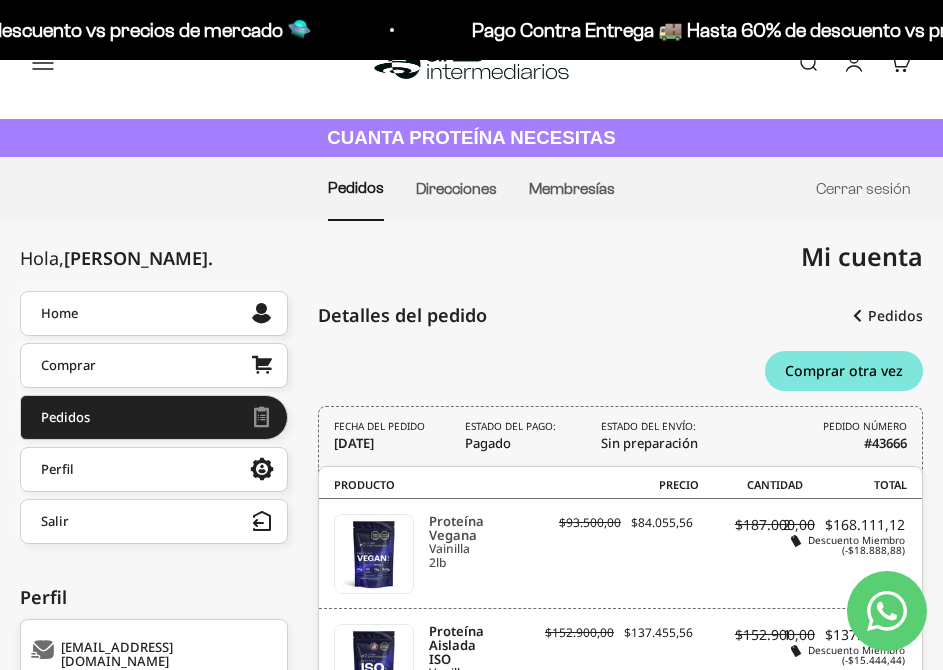 click on "Proteína Vegana" at bounding box center (437, 528) 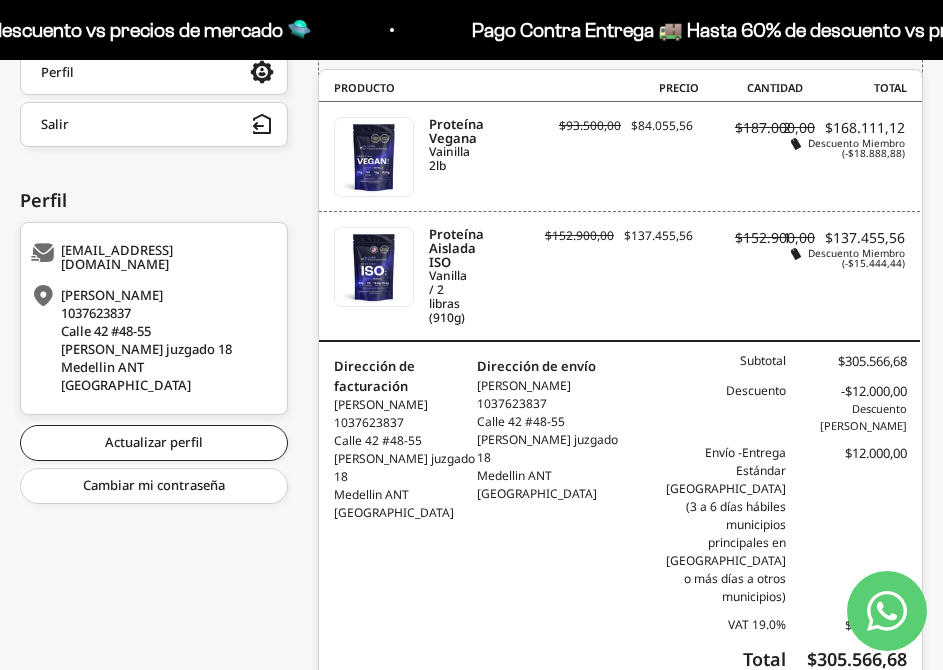 scroll, scrollTop: 452, scrollLeft: 0, axis: vertical 